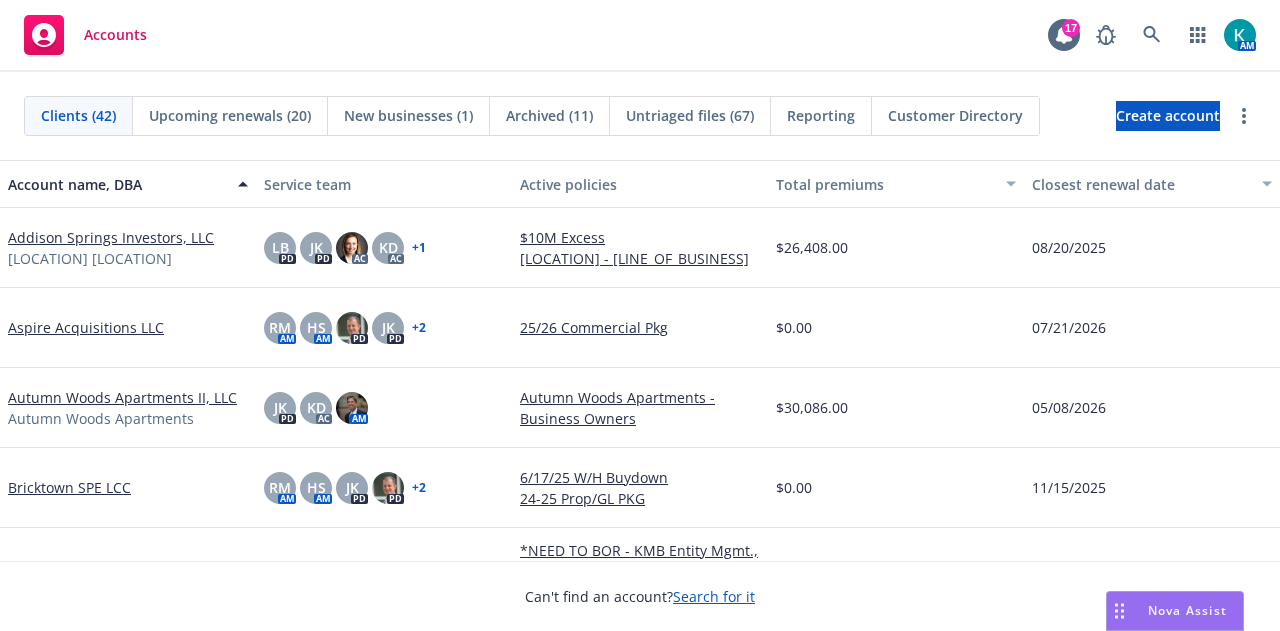 scroll, scrollTop: 0, scrollLeft: 0, axis: both 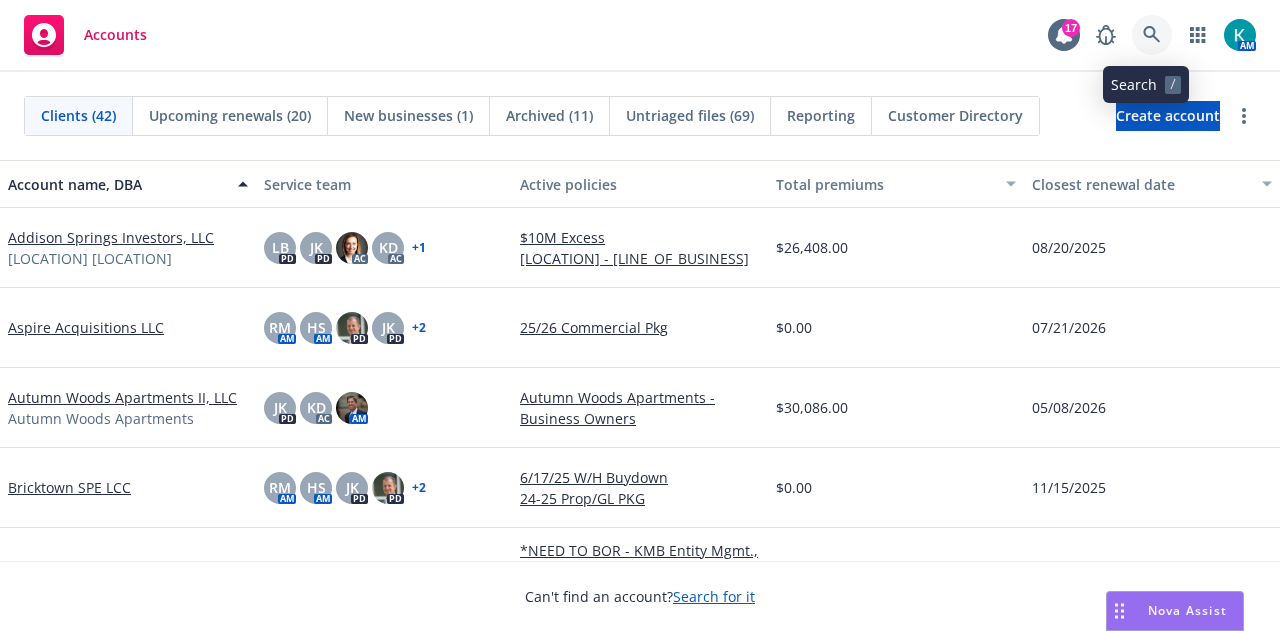 click at bounding box center [1152, 35] 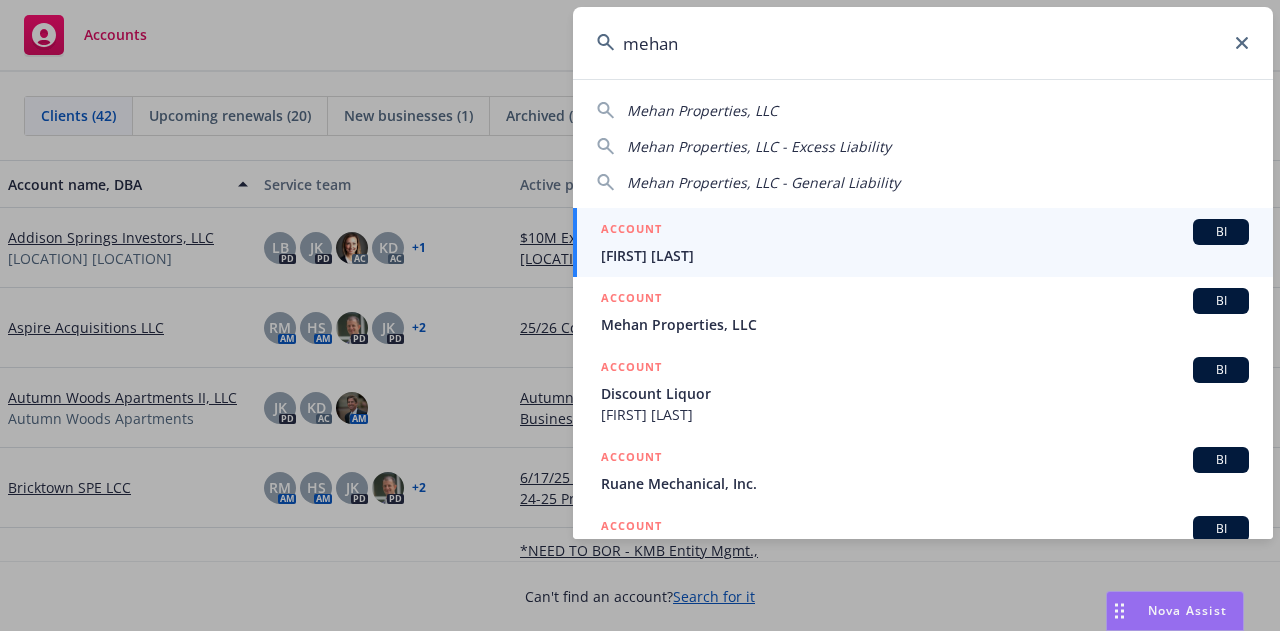 click on "Mehan Properties, LLC" at bounding box center [702, 110] 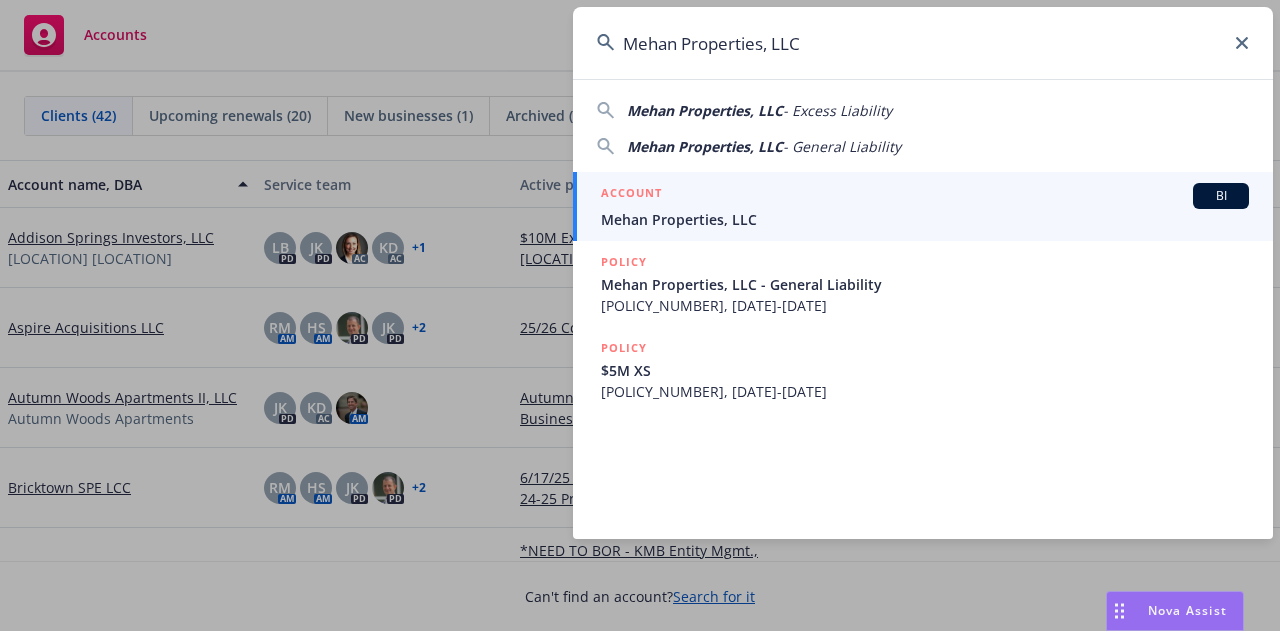 click on "Mehan Properties, LLC" at bounding box center (925, 219) 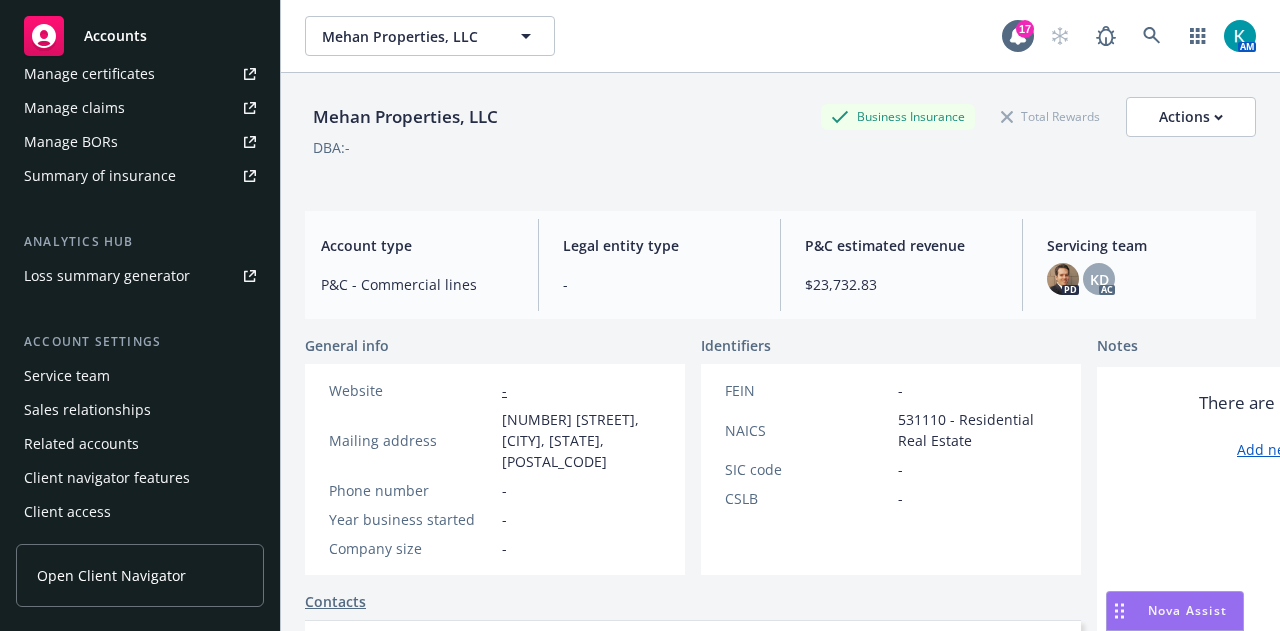 scroll, scrollTop: 748, scrollLeft: 0, axis: vertical 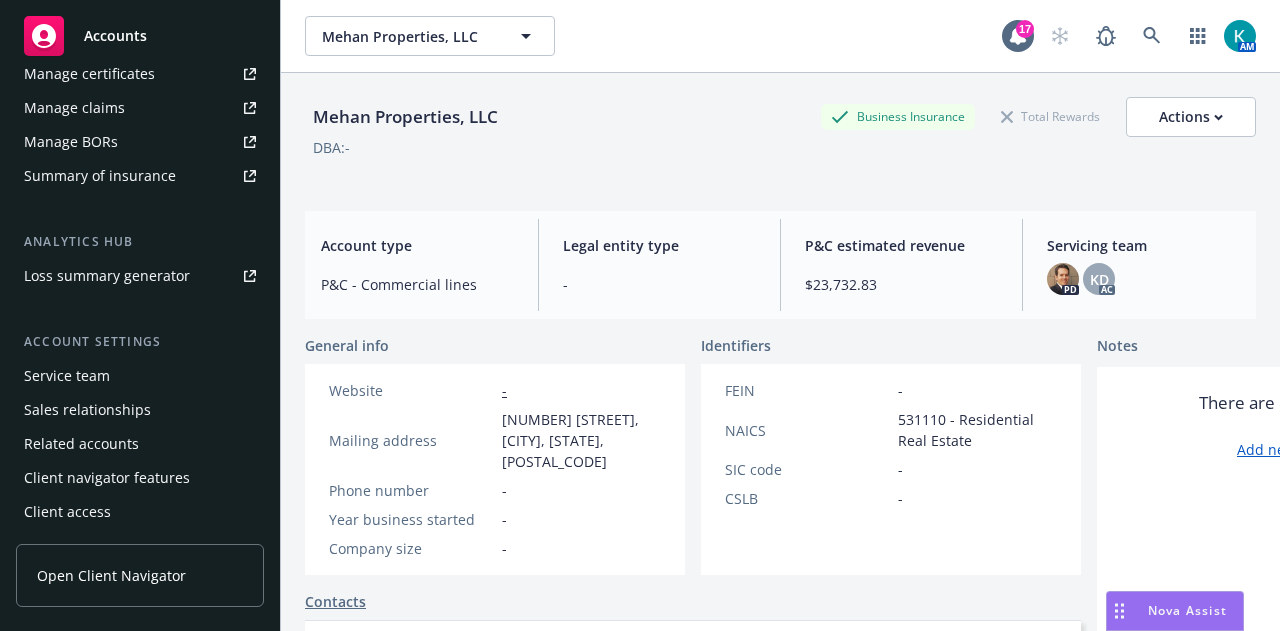 click on "Client access" at bounding box center [140, 512] 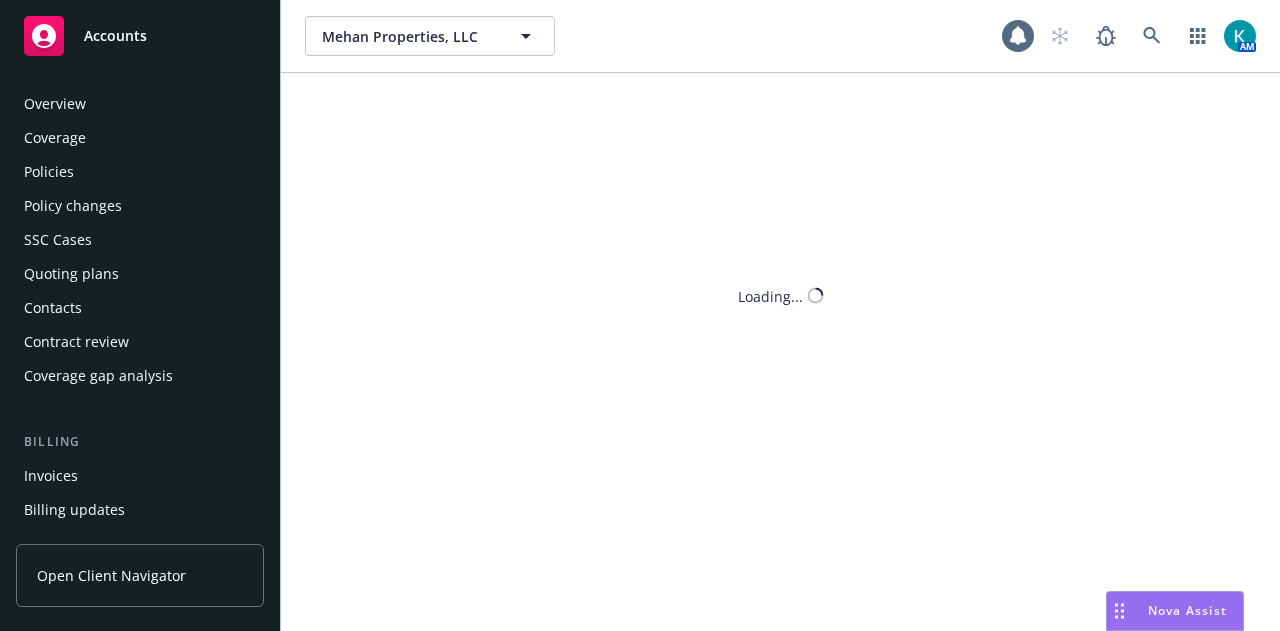scroll, scrollTop: 748, scrollLeft: 0, axis: vertical 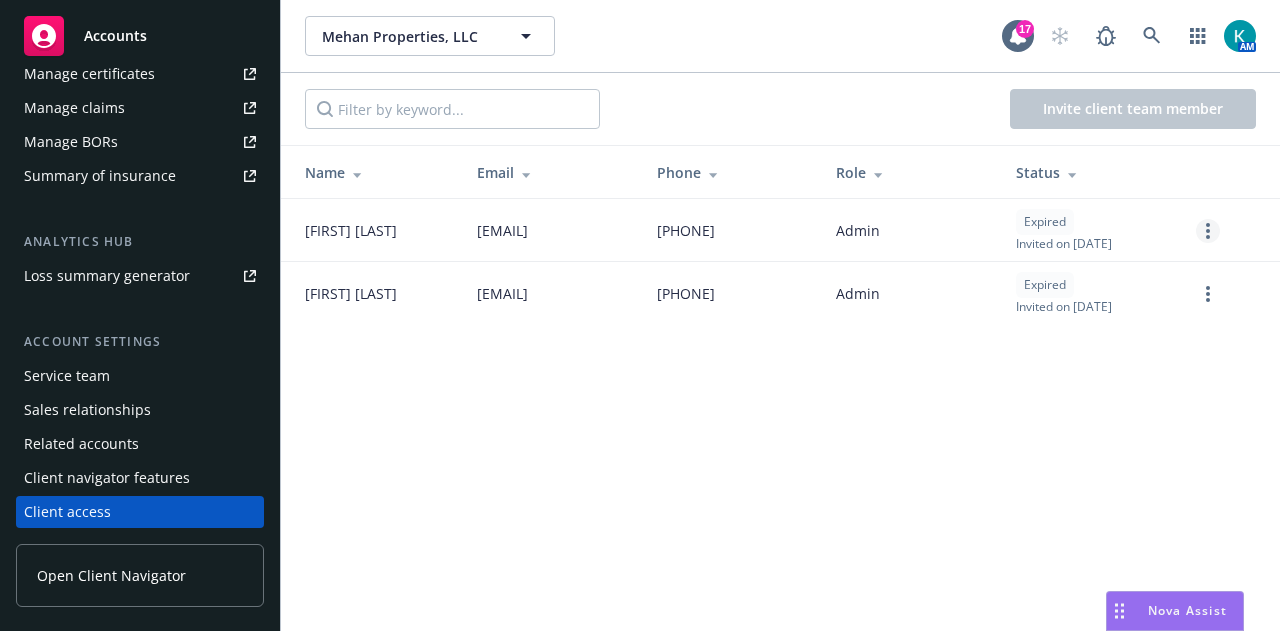 click 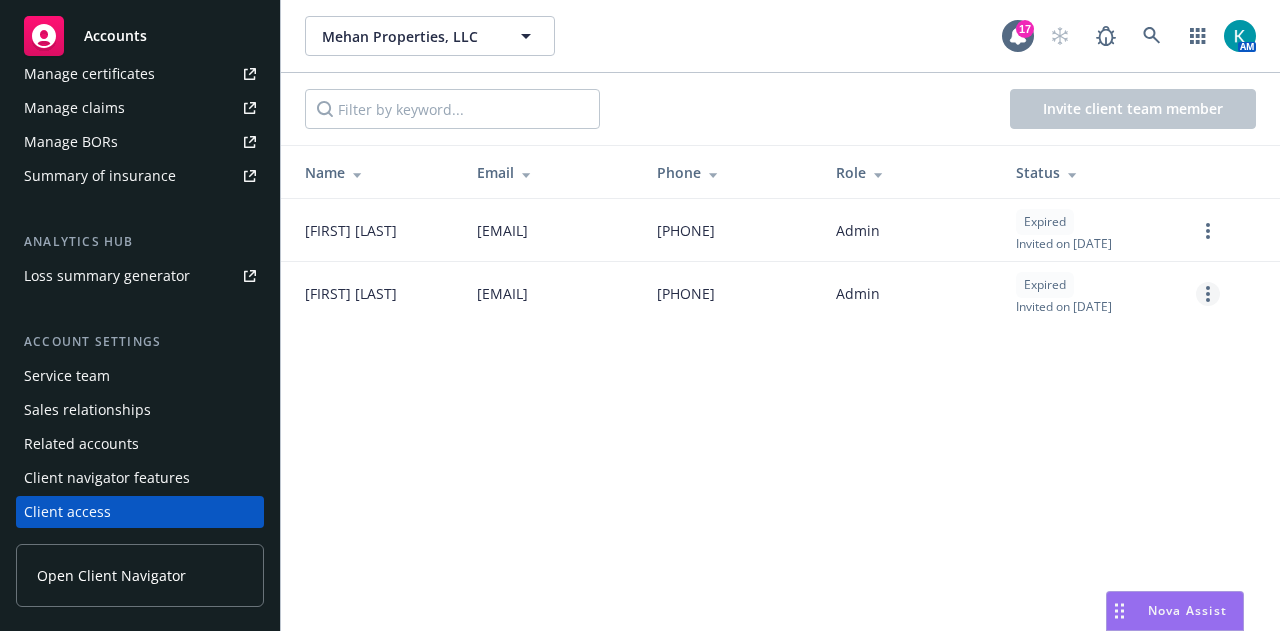 click at bounding box center (1208, 294) 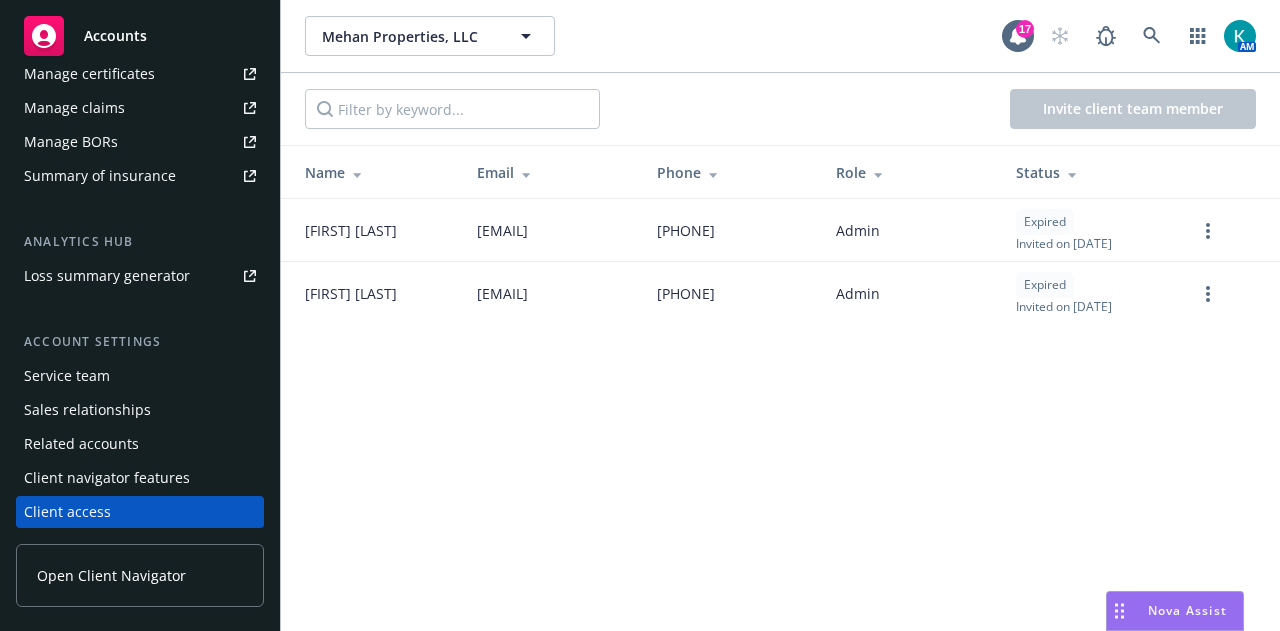 click on "[COMPANY_NAME] [COMPANY_NAME] [NUMBER] [CLIENT_TEAM_MEMBER] [FIRST] [LAST] [EMAIL] [PHONE] [ROLE] [STATUS] [FIRST] [LAST] [EMAIL] [PHONE] [ROLE] [STATUS] [DATE]" at bounding box center (780, 315) 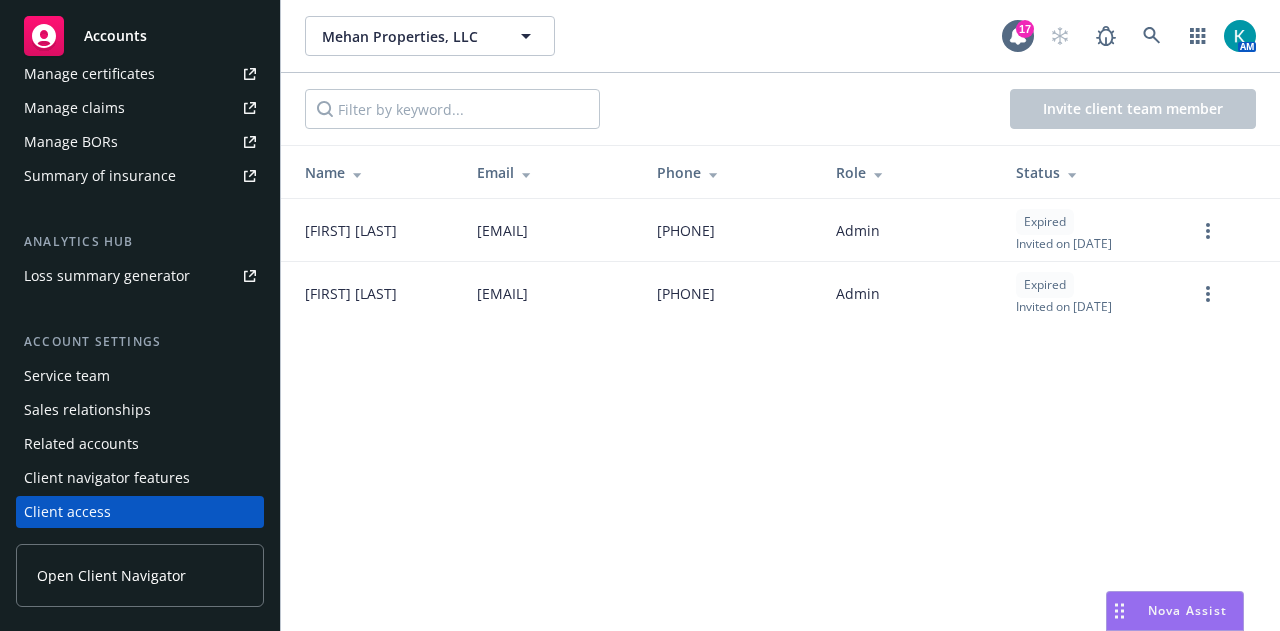 click on "Client navigator features" at bounding box center (140, 478) 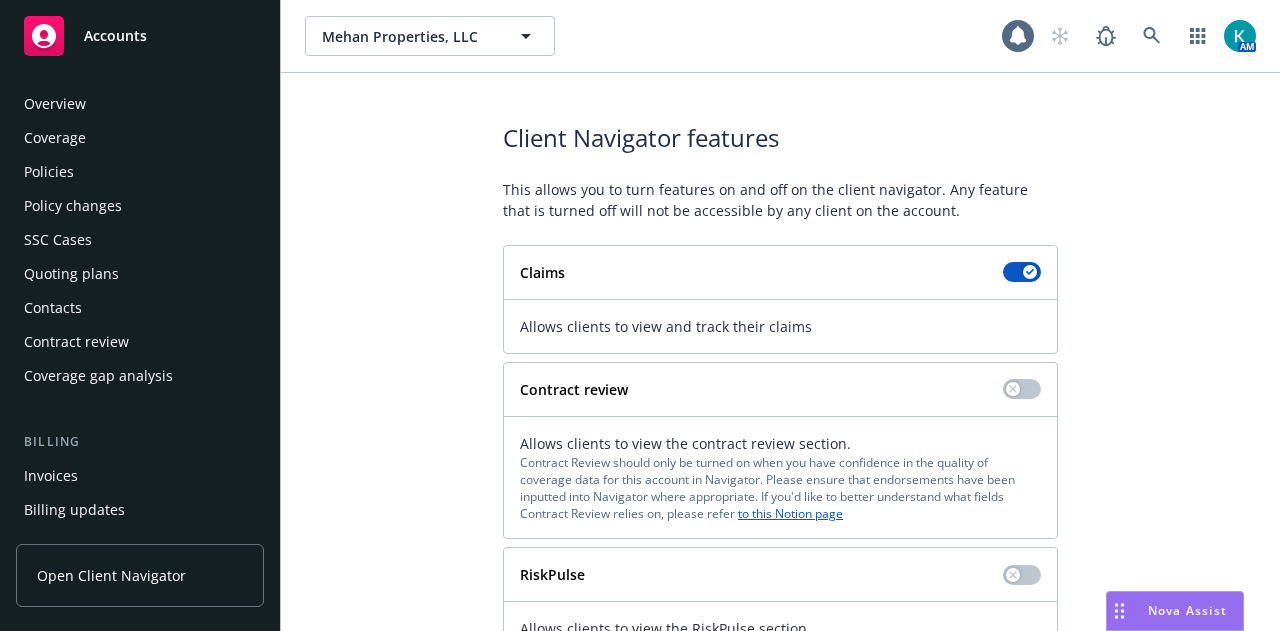 scroll, scrollTop: 748, scrollLeft: 0, axis: vertical 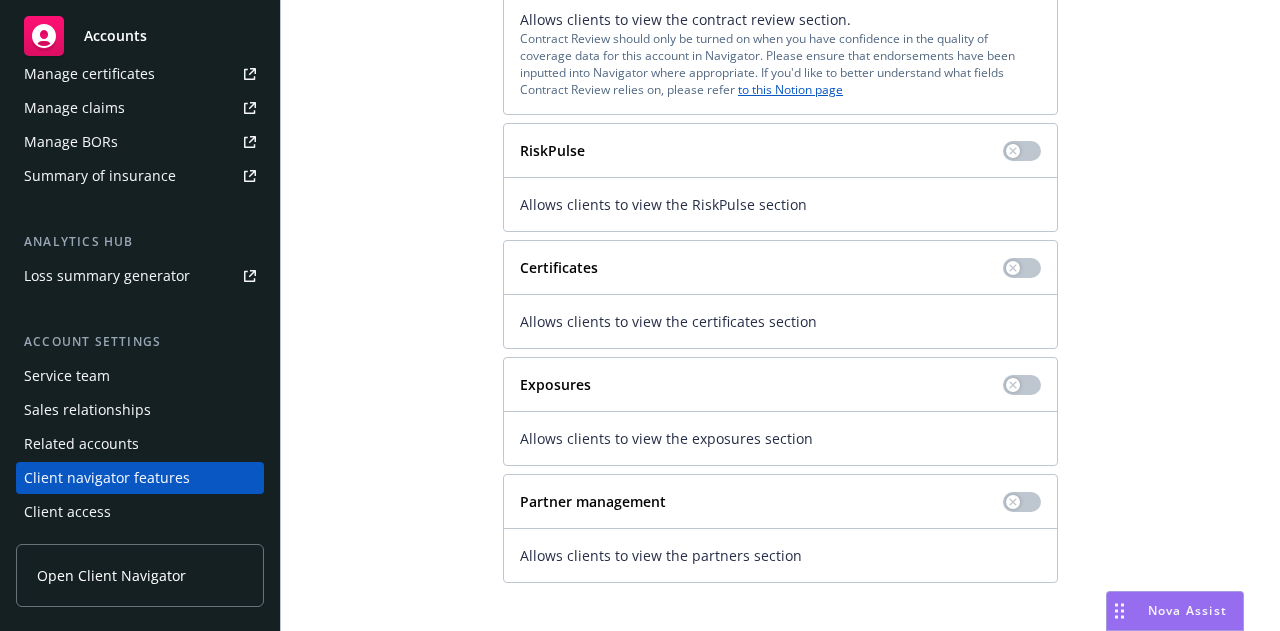 click on "Client access" at bounding box center (140, 512) 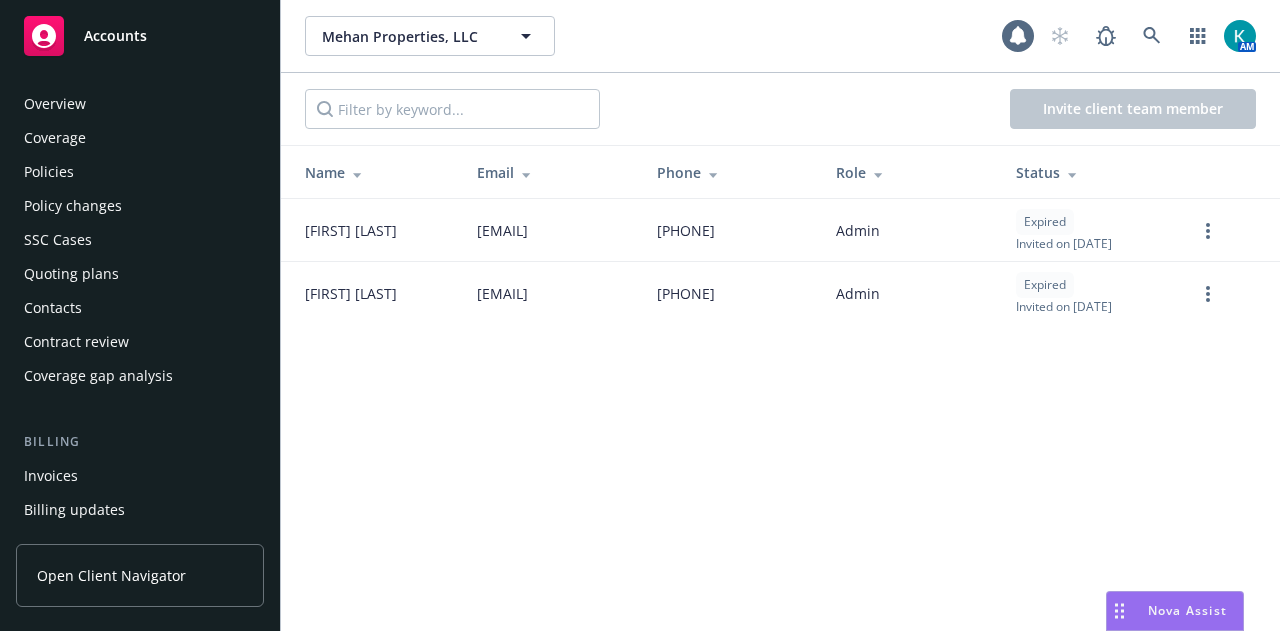 scroll, scrollTop: 748, scrollLeft: 0, axis: vertical 